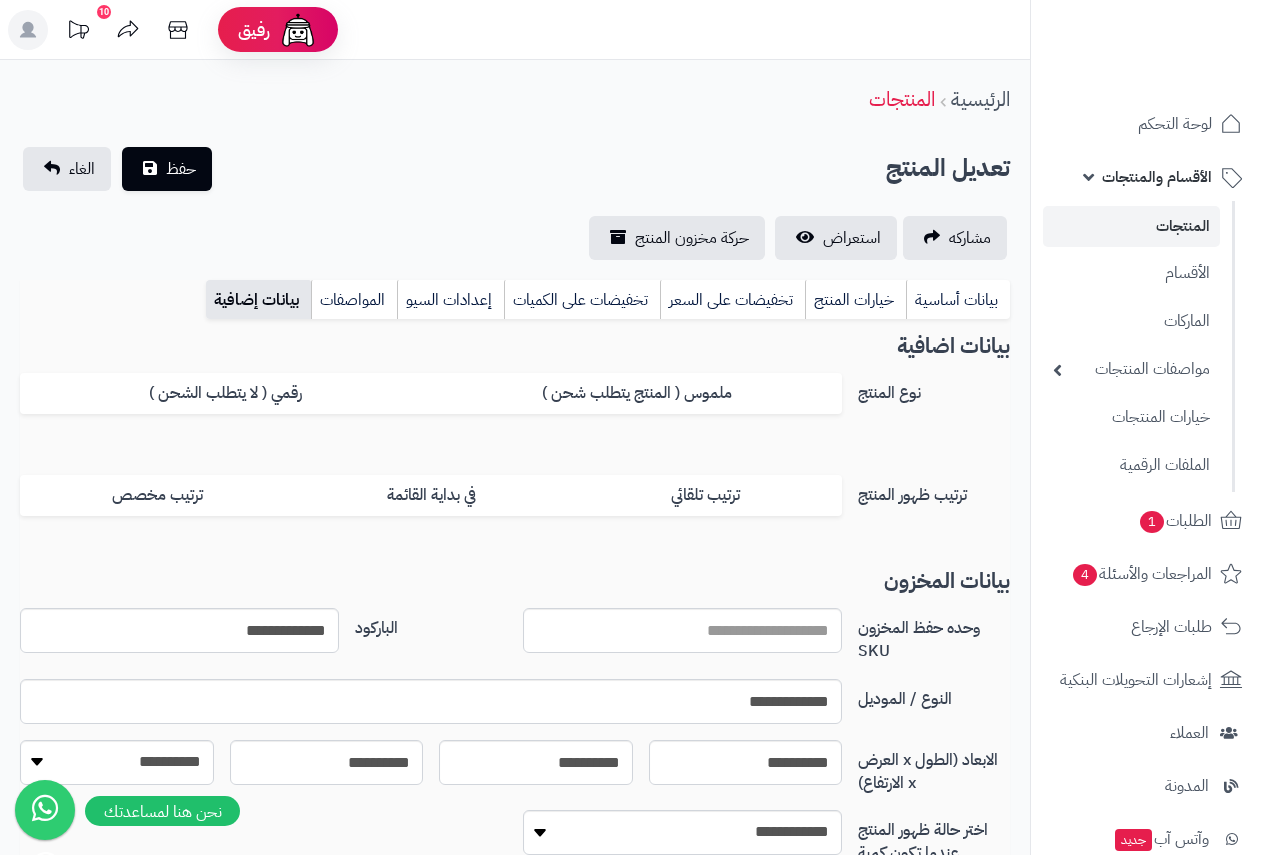 scroll, scrollTop: 0, scrollLeft: 0, axis: both 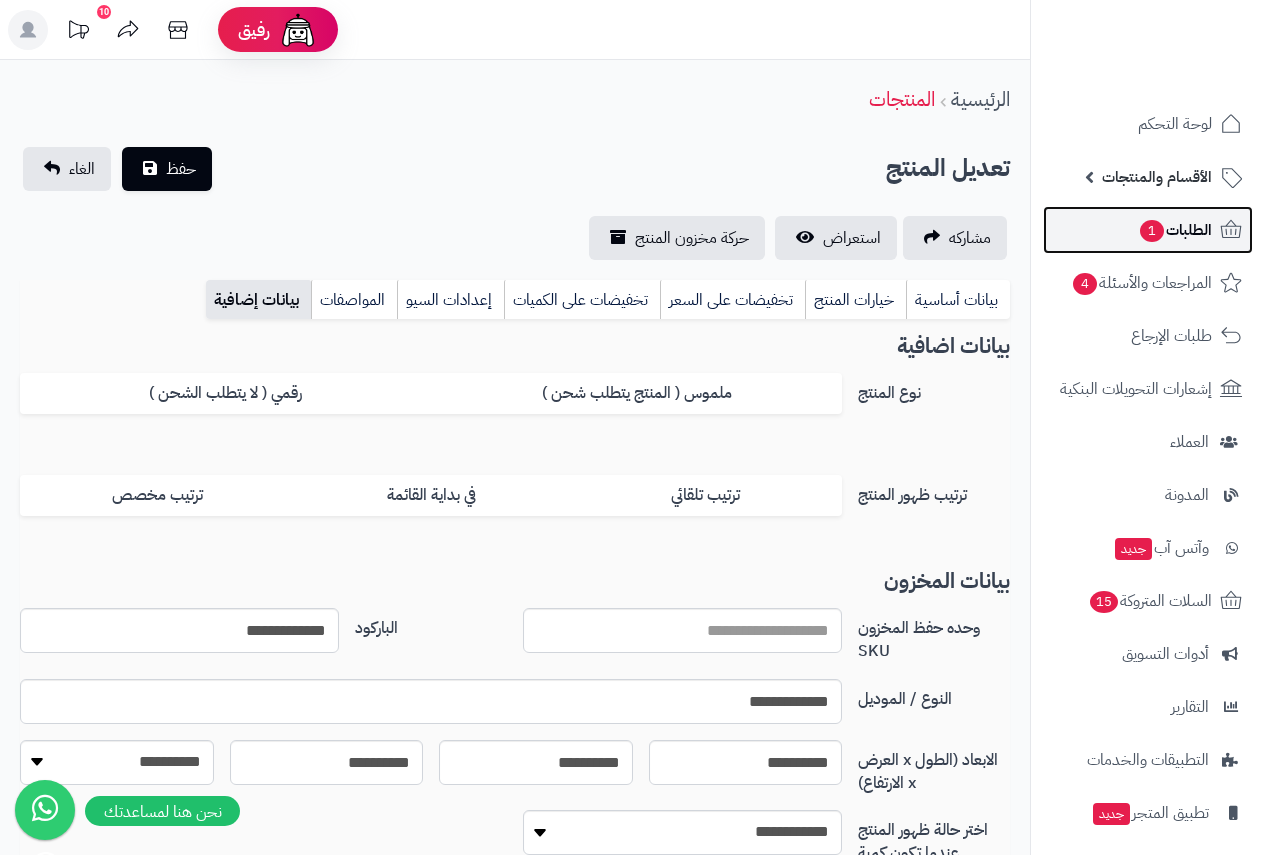 click on "الطلبات  1" at bounding box center (1175, 230) 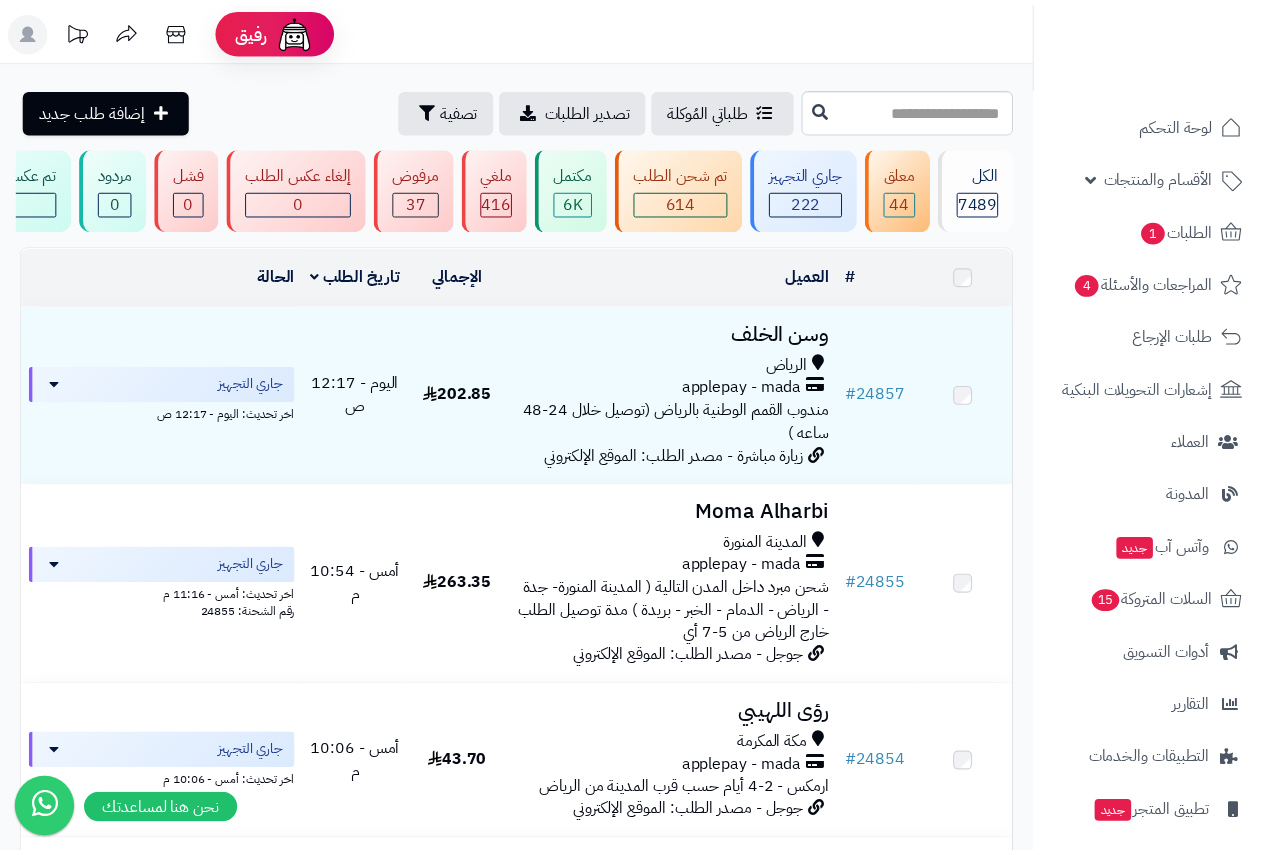 scroll, scrollTop: 0, scrollLeft: 0, axis: both 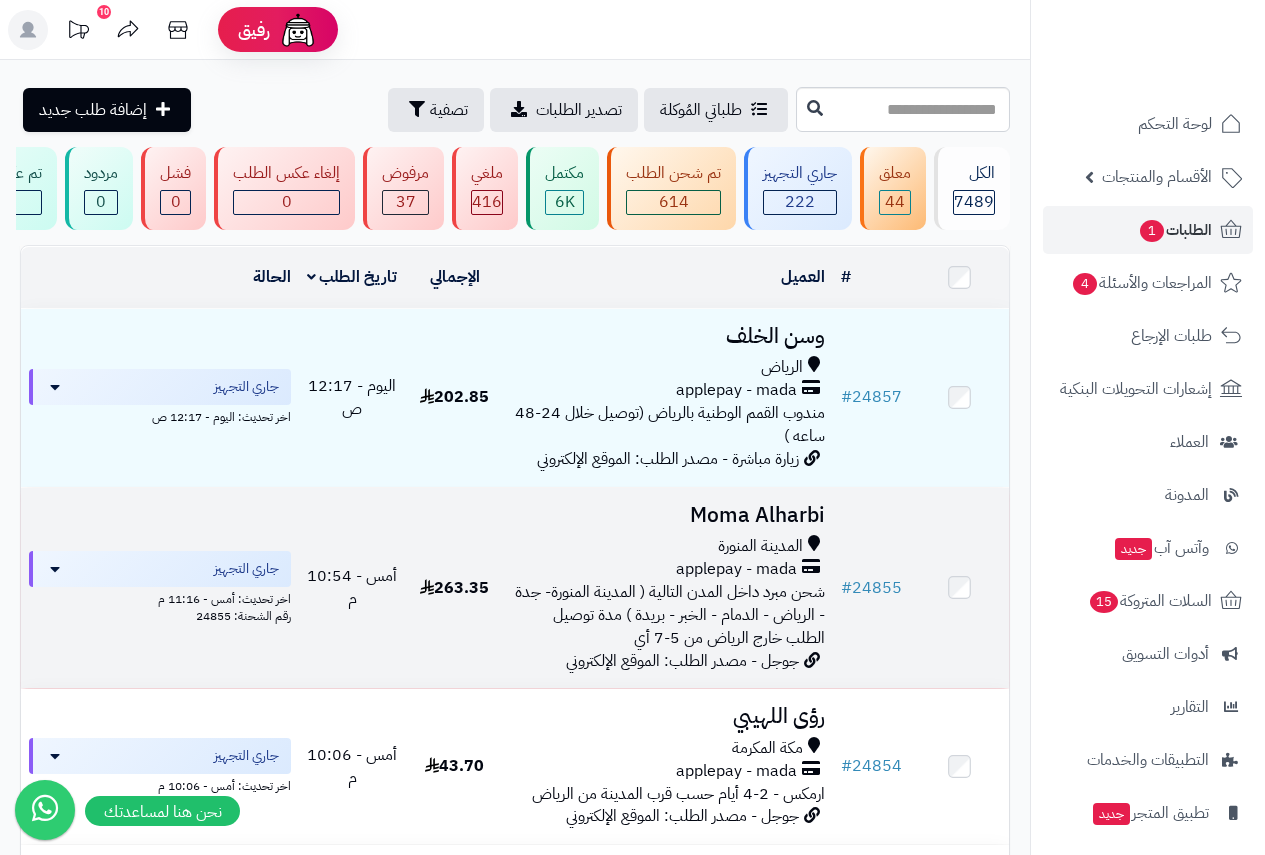 click on "Moma Alharbi" at bounding box center (668, 515) 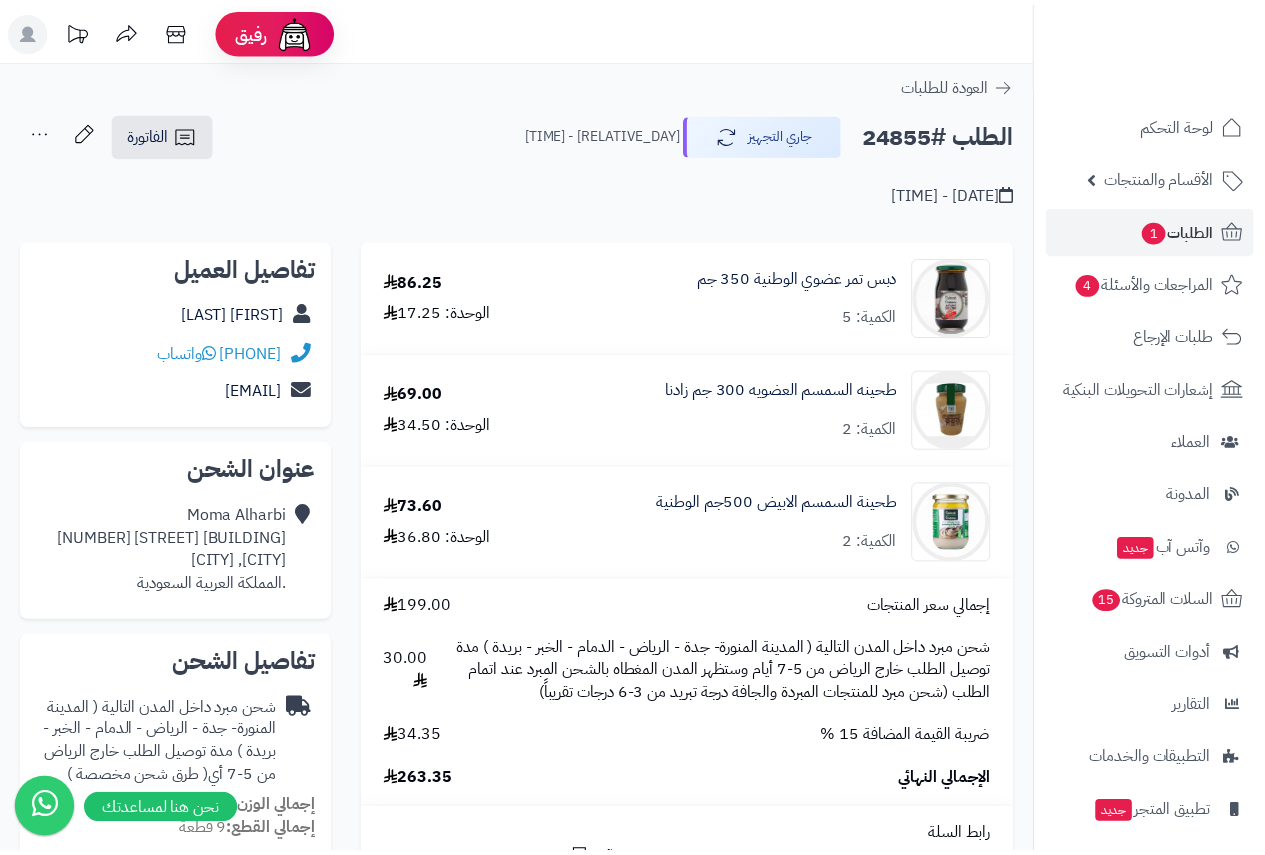 scroll, scrollTop: 0, scrollLeft: 0, axis: both 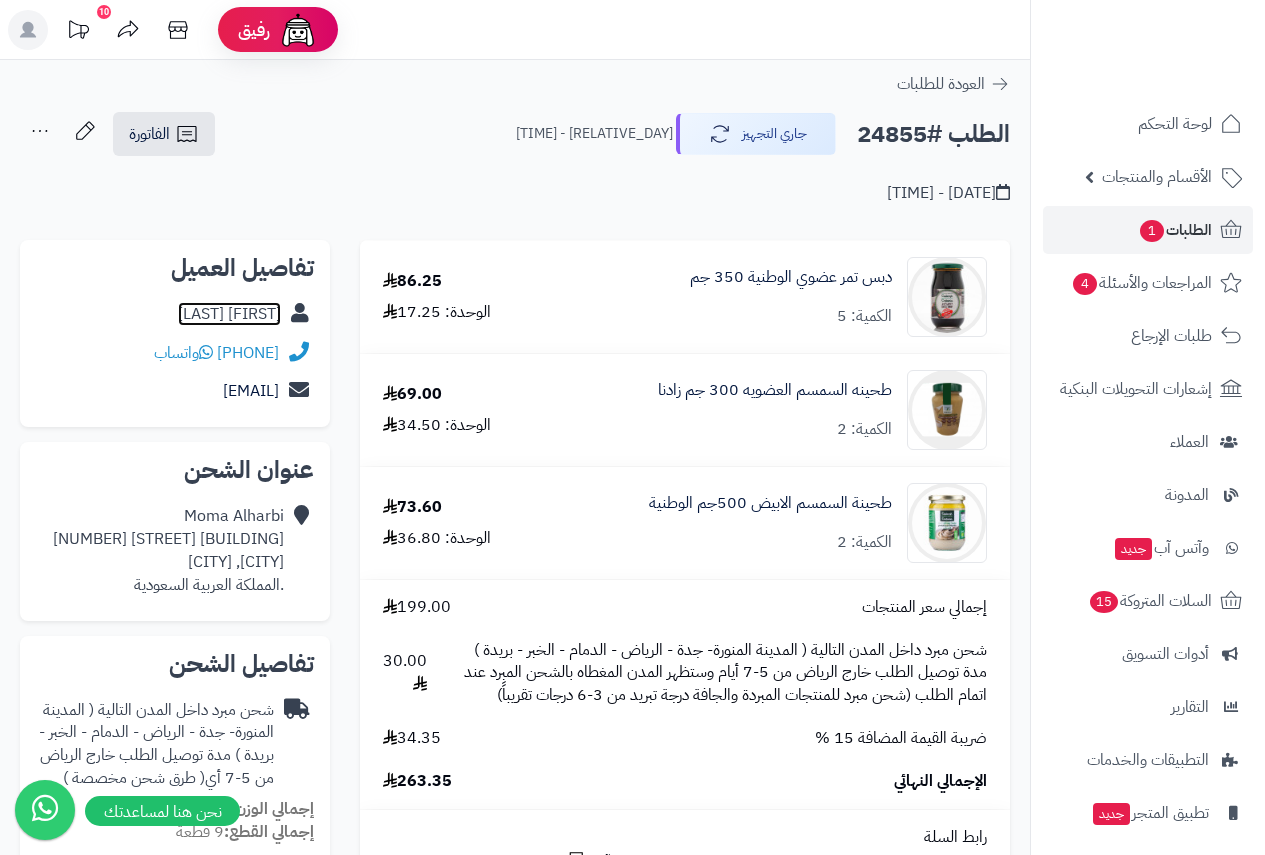 click on "Moma  Alharbi" at bounding box center [229, 314] 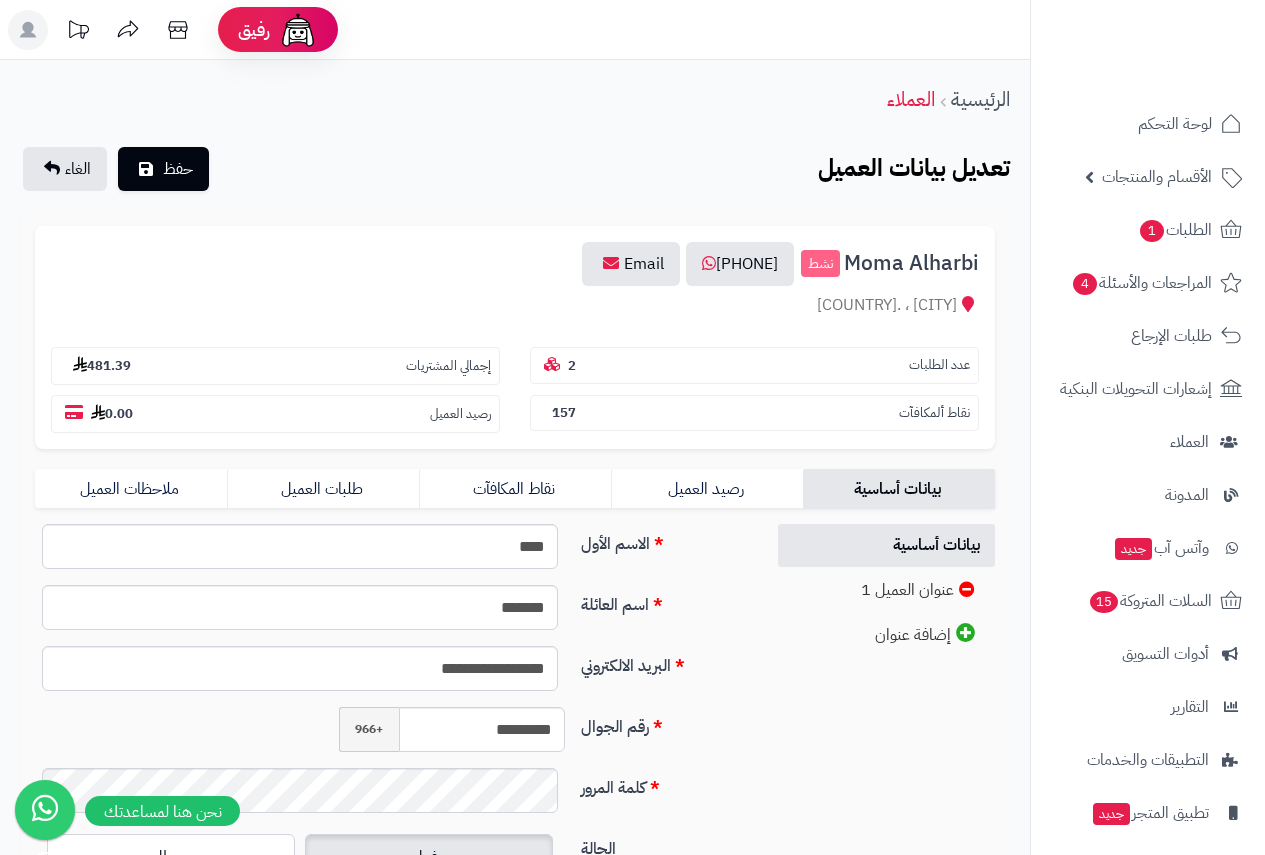scroll, scrollTop: 0, scrollLeft: 0, axis: both 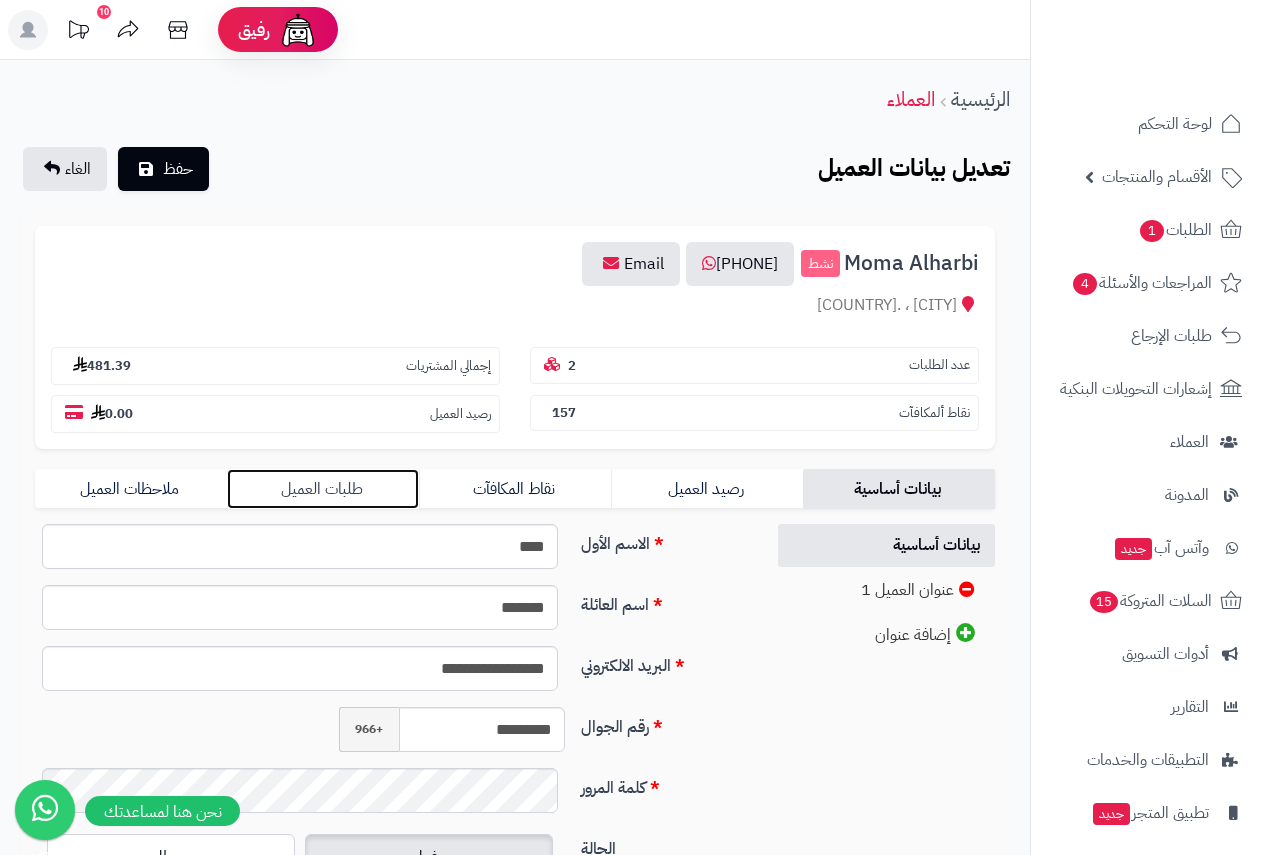click on "طلبات العميل" at bounding box center (323, 489) 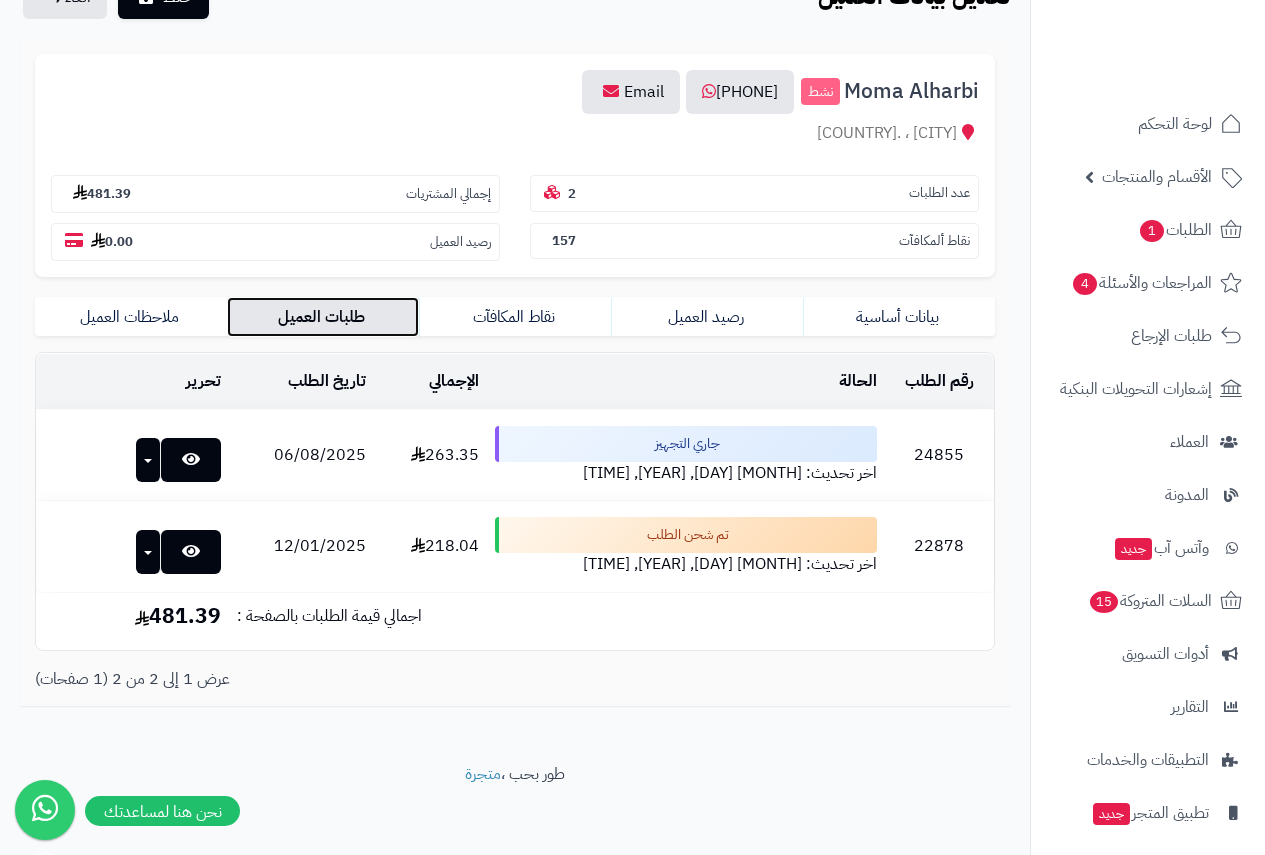 scroll, scrollTop: 180, scrollLeft: 0, axis: vertical 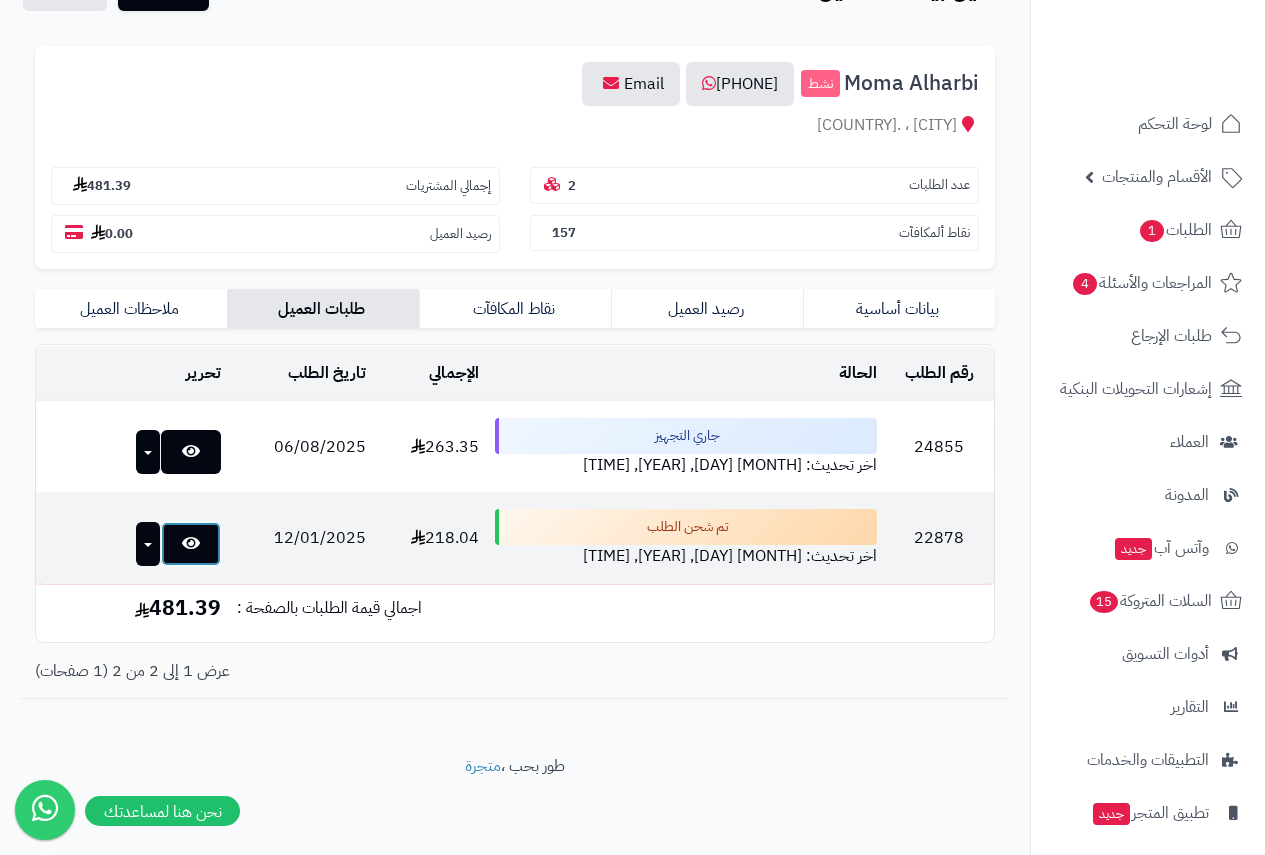 click at bounding box center (191, 544) 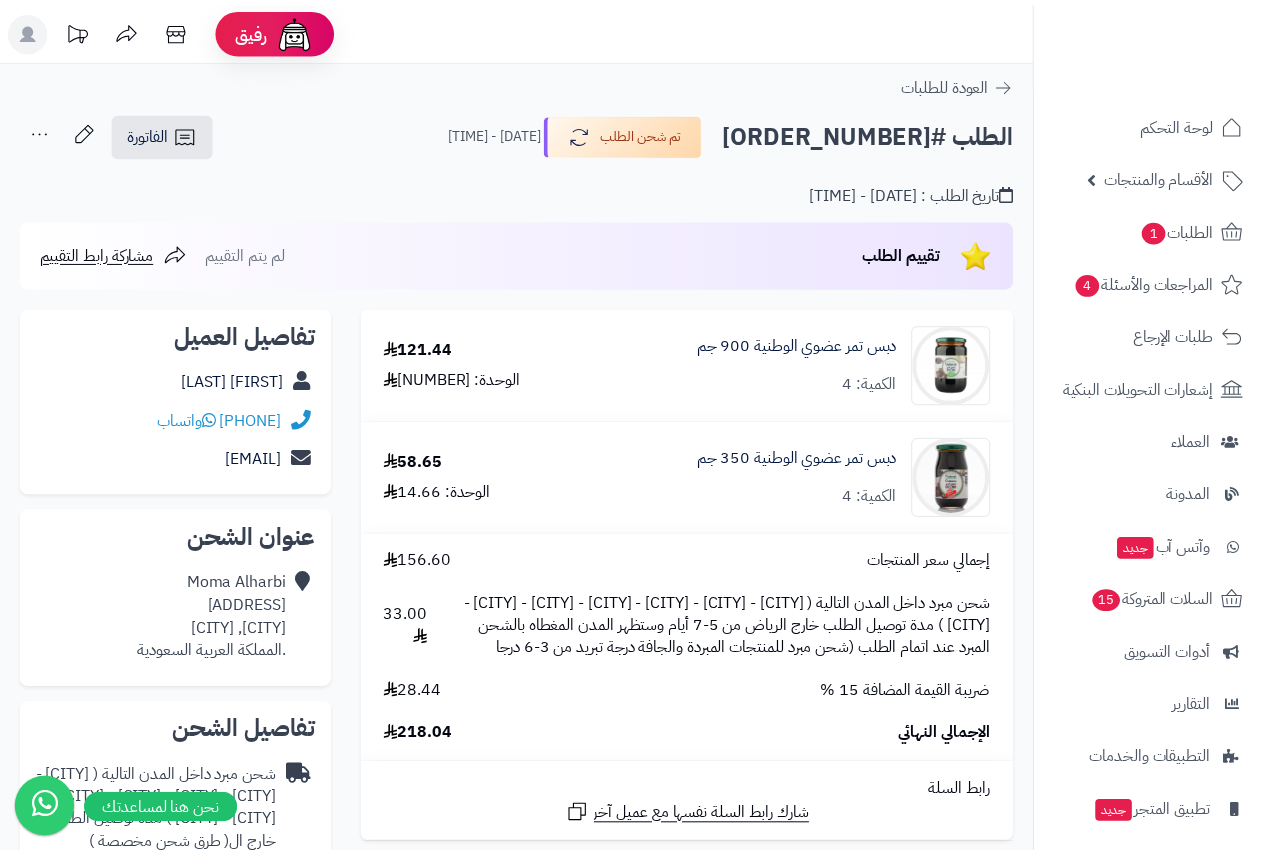 scroll, scrollTop: 0, scrollLeft: 0, axis: both 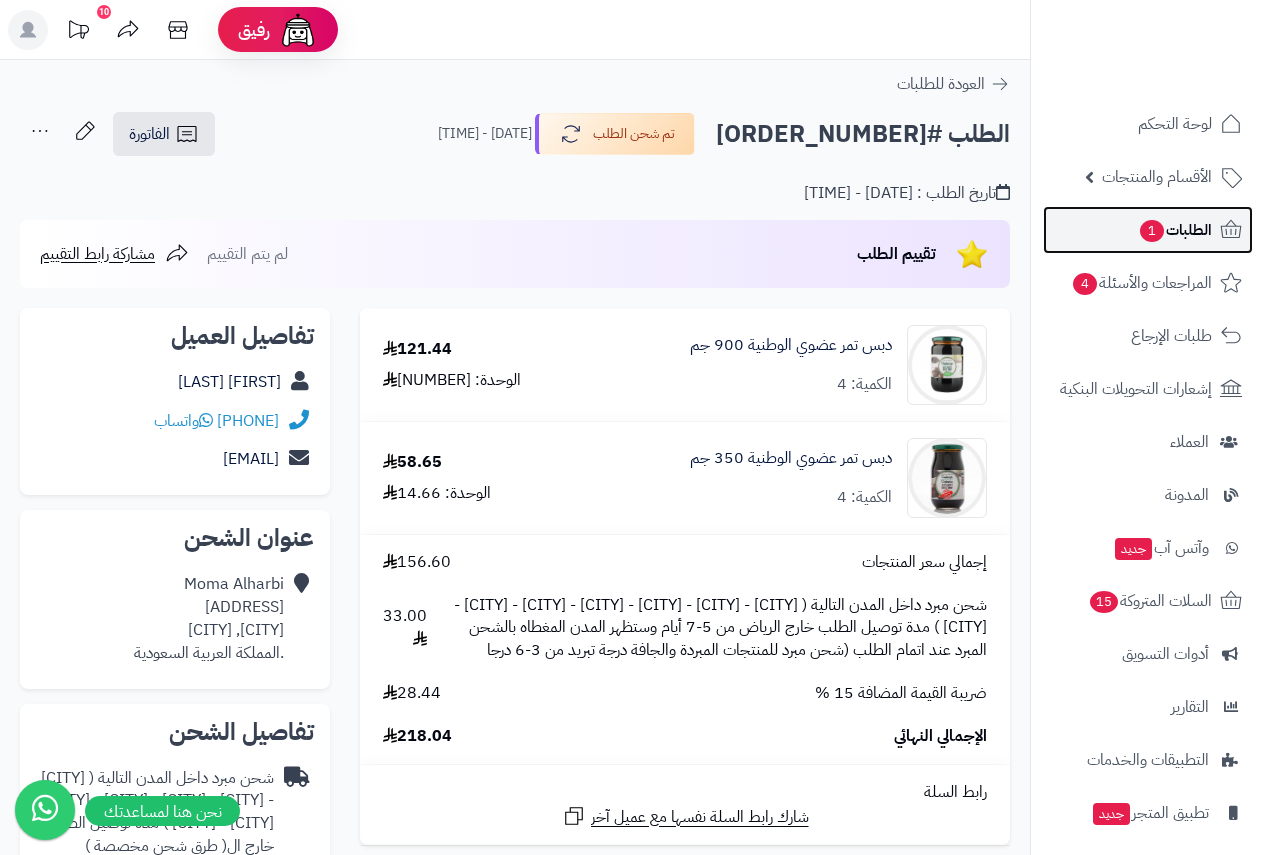 click on "الطلبات  1" at bounding box center [1175, 230] 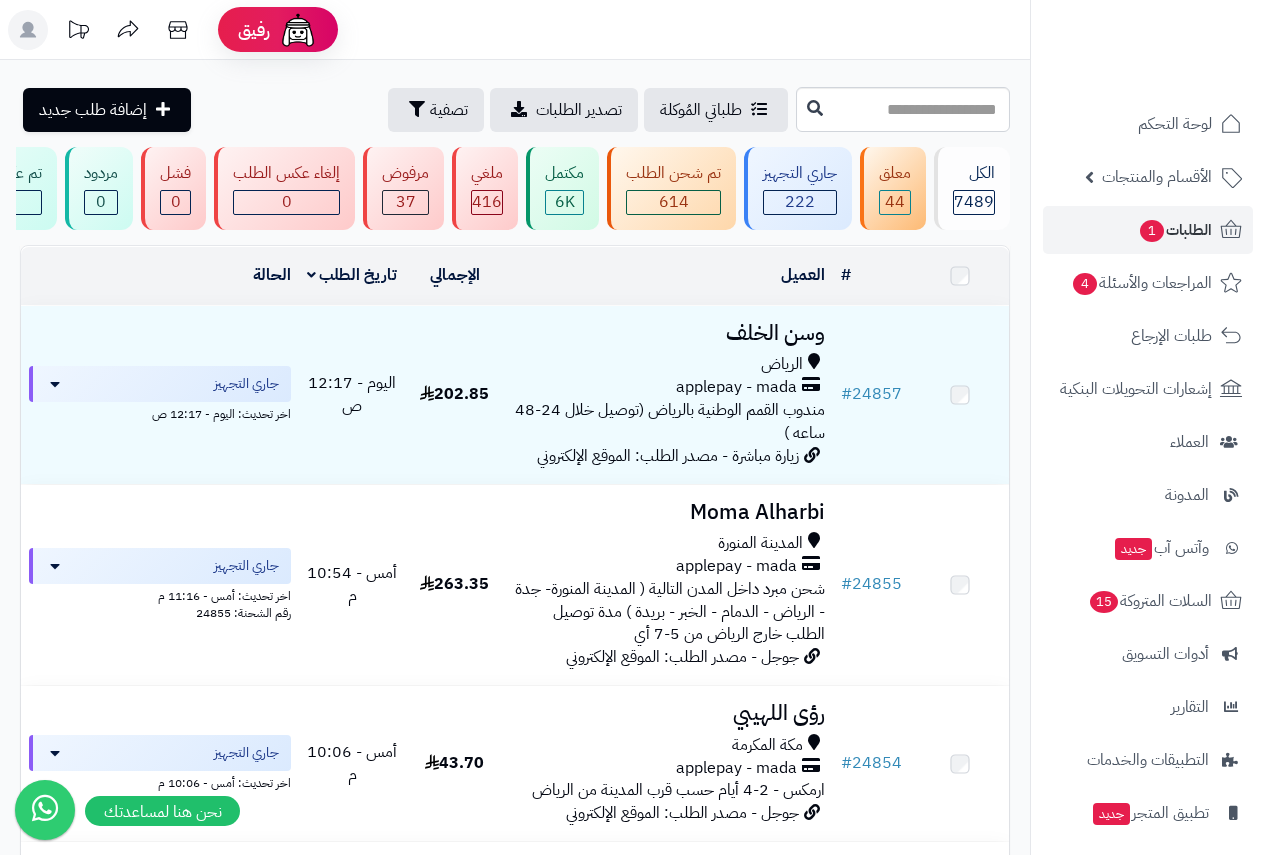 scroll, scrollTop: 0, scrollLeft: 0, axis: both 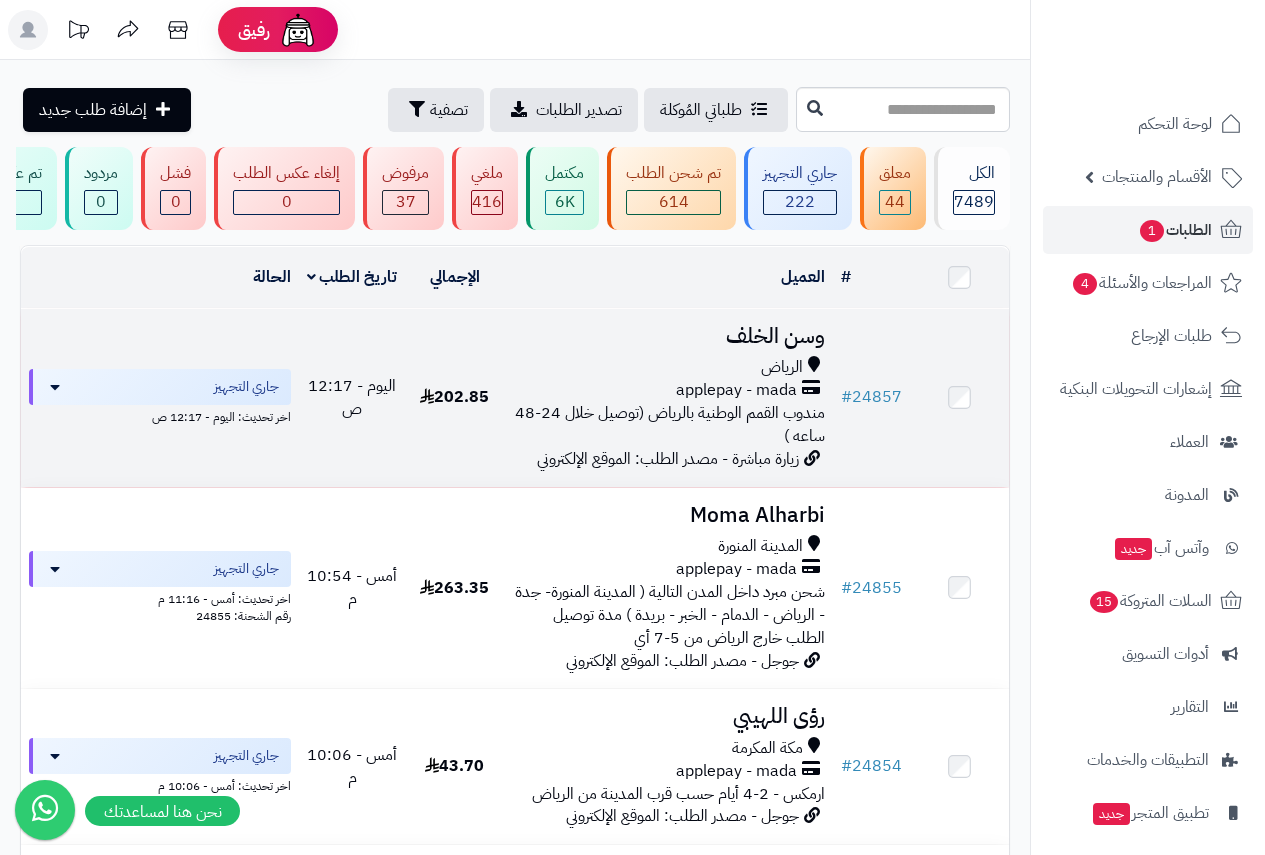 click on "وسن الخلف
الرياض
applepay - mada
مندوب القمم الوطنية بالرياض (توصيل خلال 24-48 ساعه )
زيارة مباشرة       -
مصدر الطلب:
الموقع الإلكتروني" at bounding box center [668, 398] 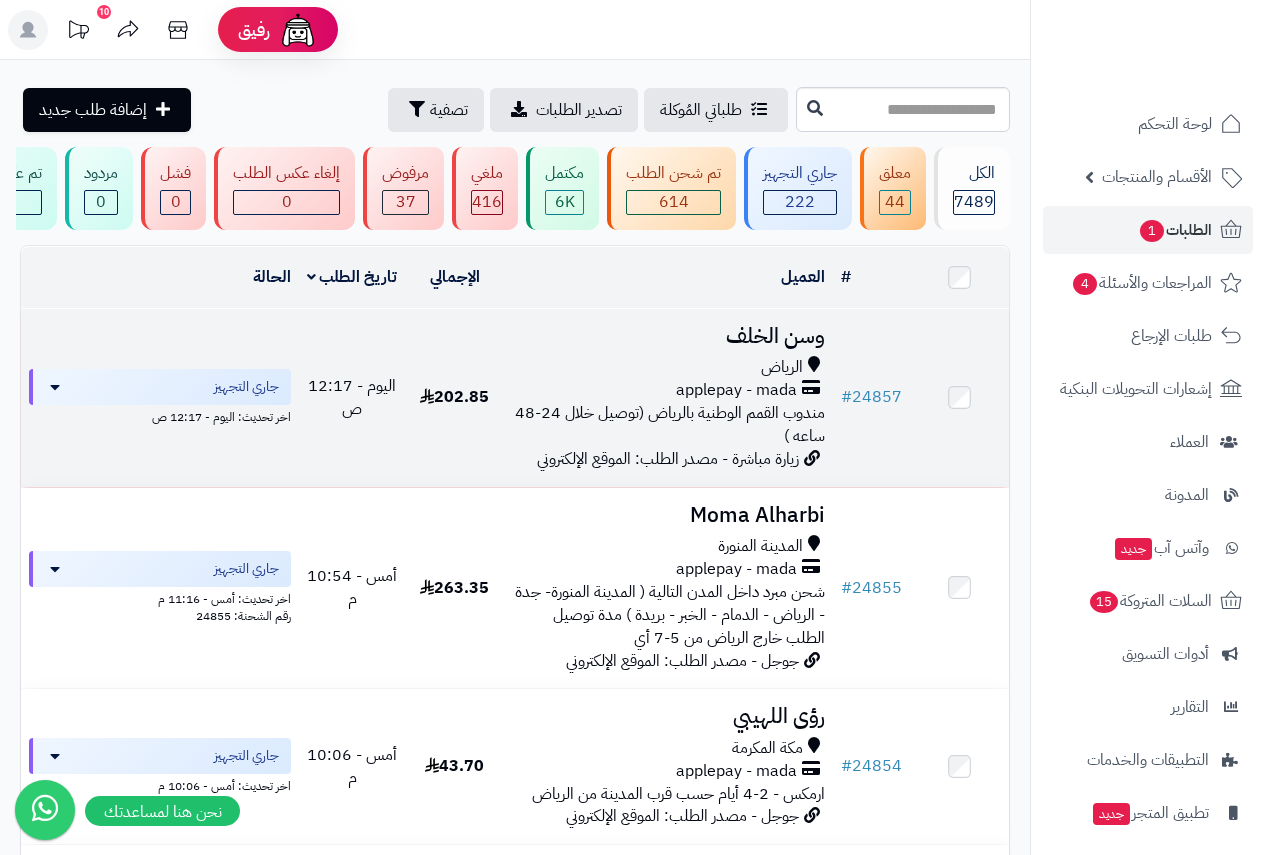 click on "وسن الخلف" at bounding box center [668, 336] 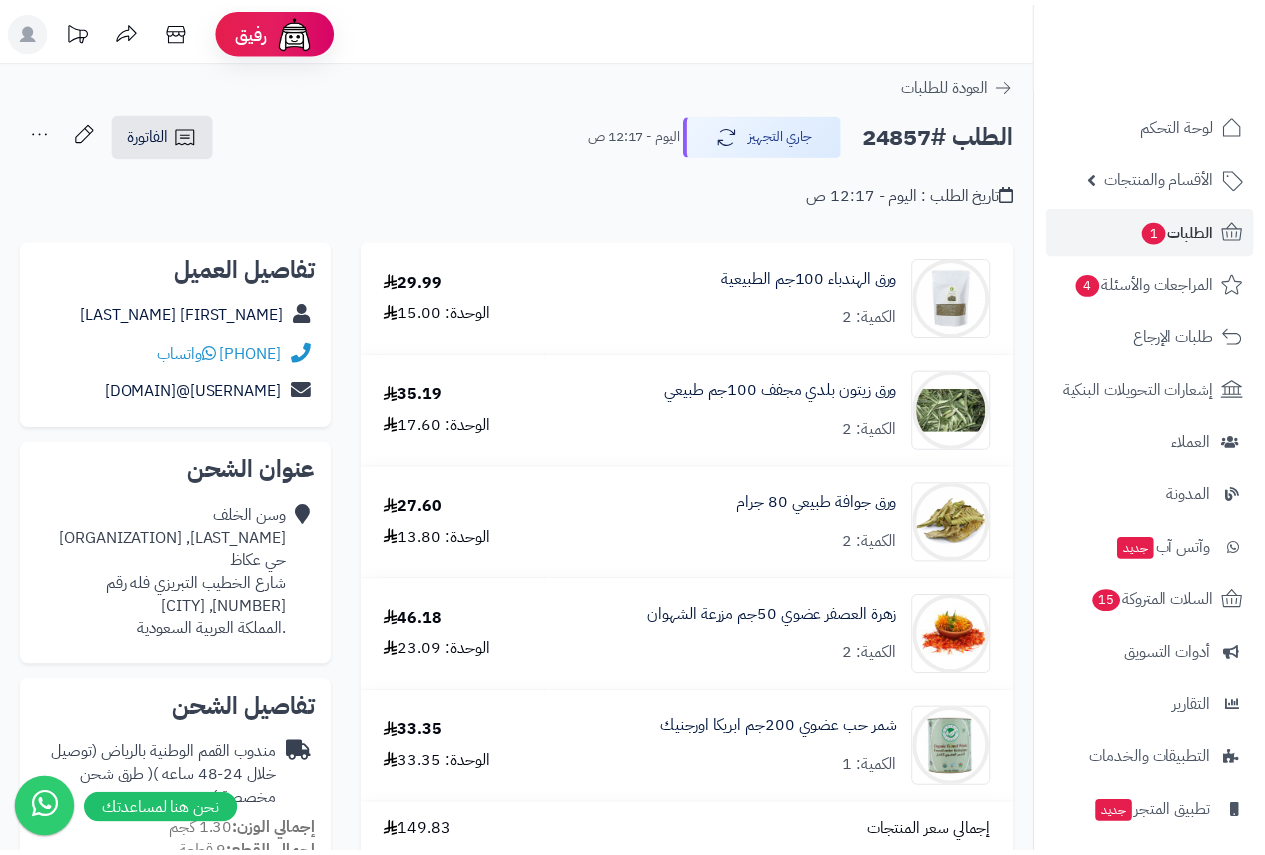 scroll, scrollTop: 0, scrollLeft: 0, axis: both 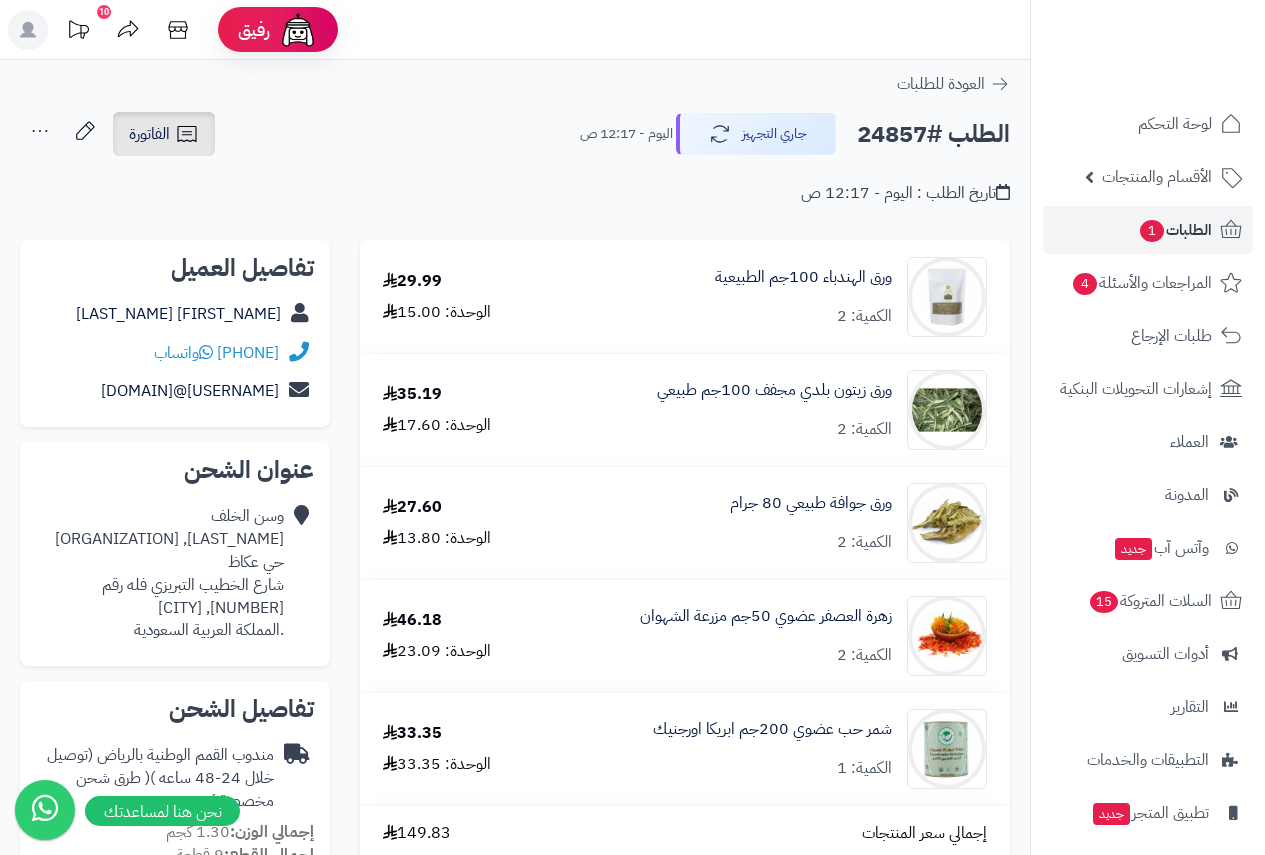 click on "الفاتورة" at bounding box center (149, 134) 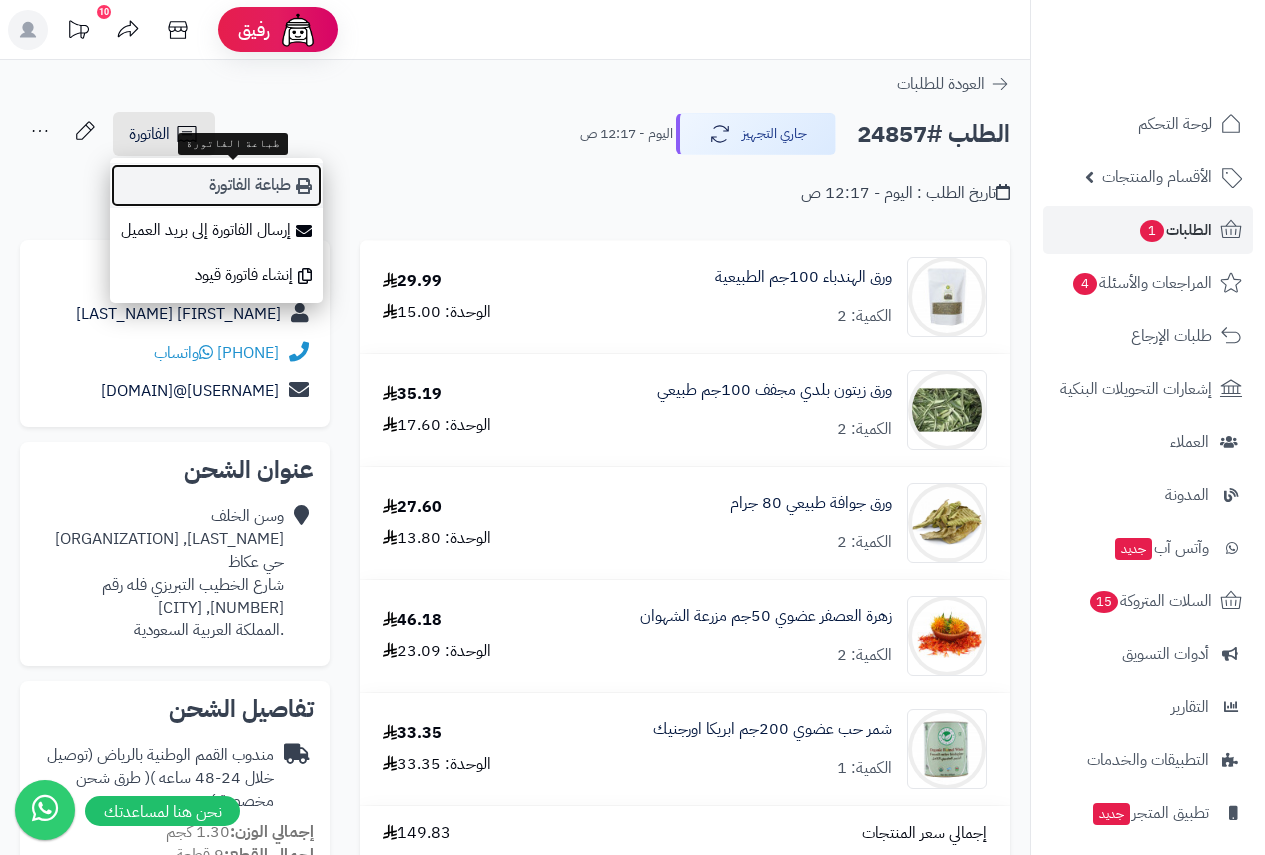 click on "طباعة الفاتورة" at bounding box center [216, 185] 